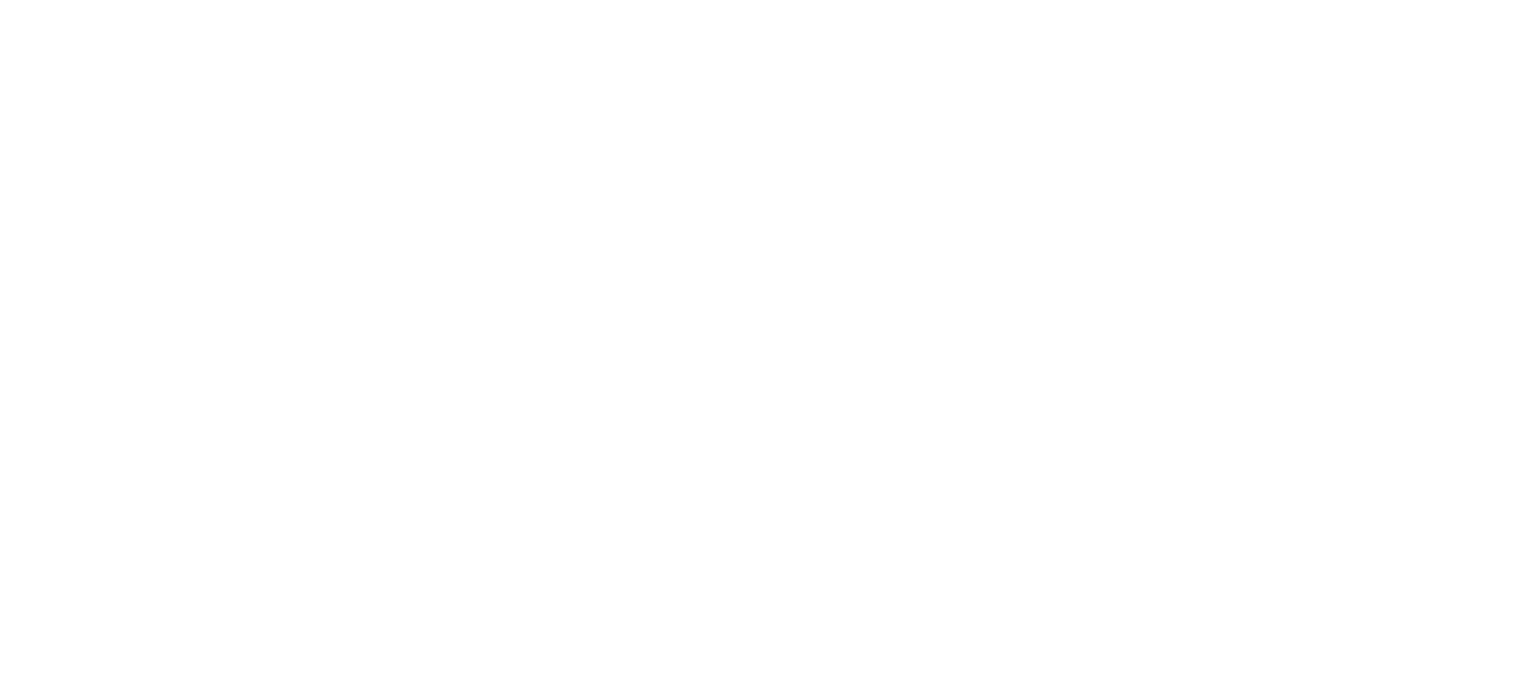 scroll, scrollTop: 0, scrollLeft: 0, axis: both 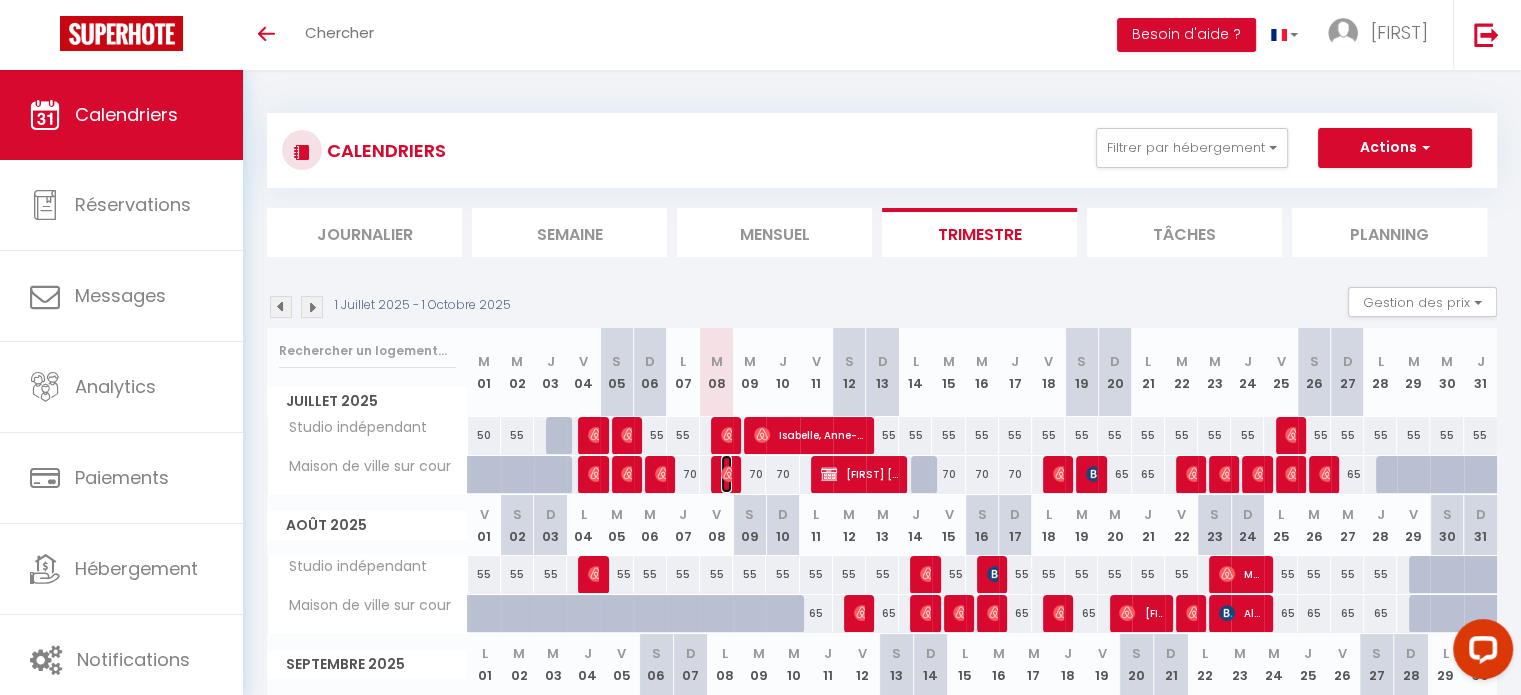 click at bounding box center [596, 474] 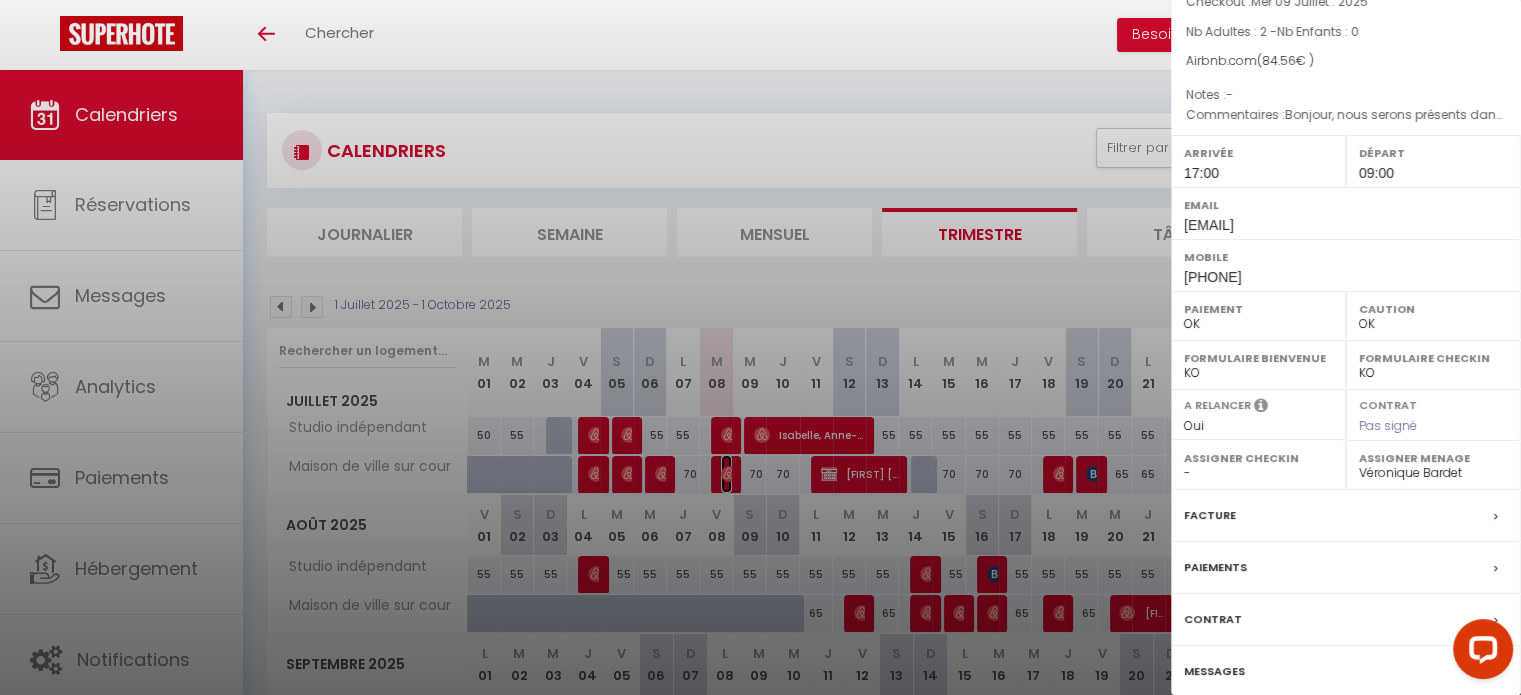 scroll, scrollTop: 233, scrollLeft: 0, axis: vertical 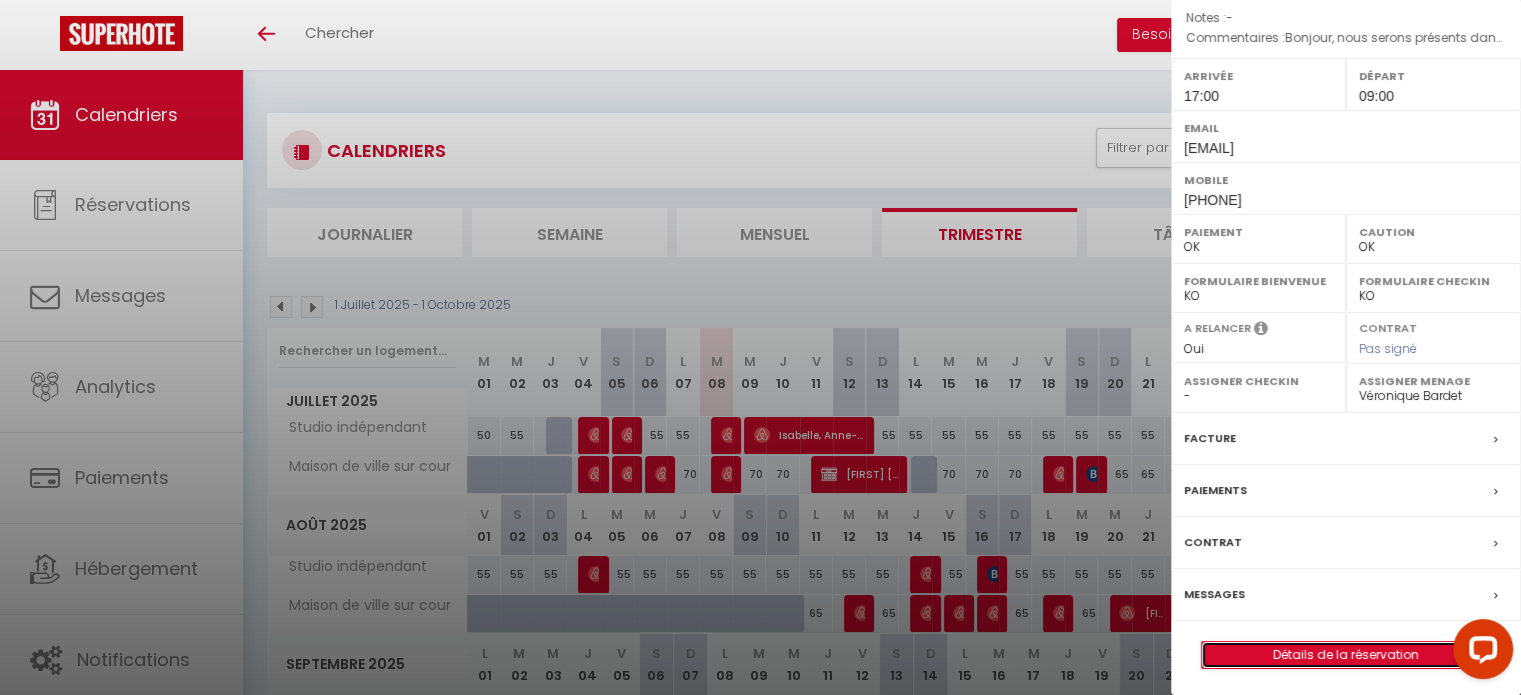 click on "Détails de la réservation" at bounding box center [1346, 655] 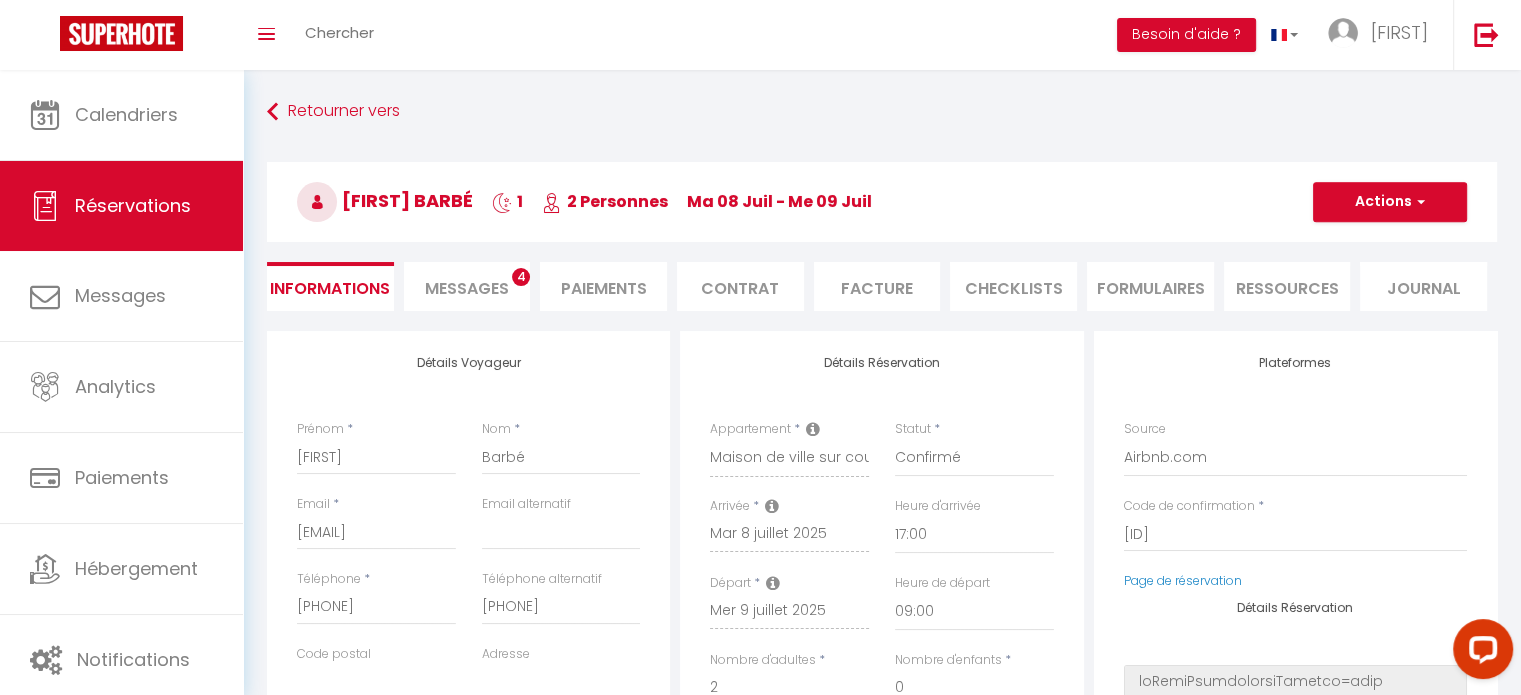 click on "Messages" at bounding box center [467, 288] 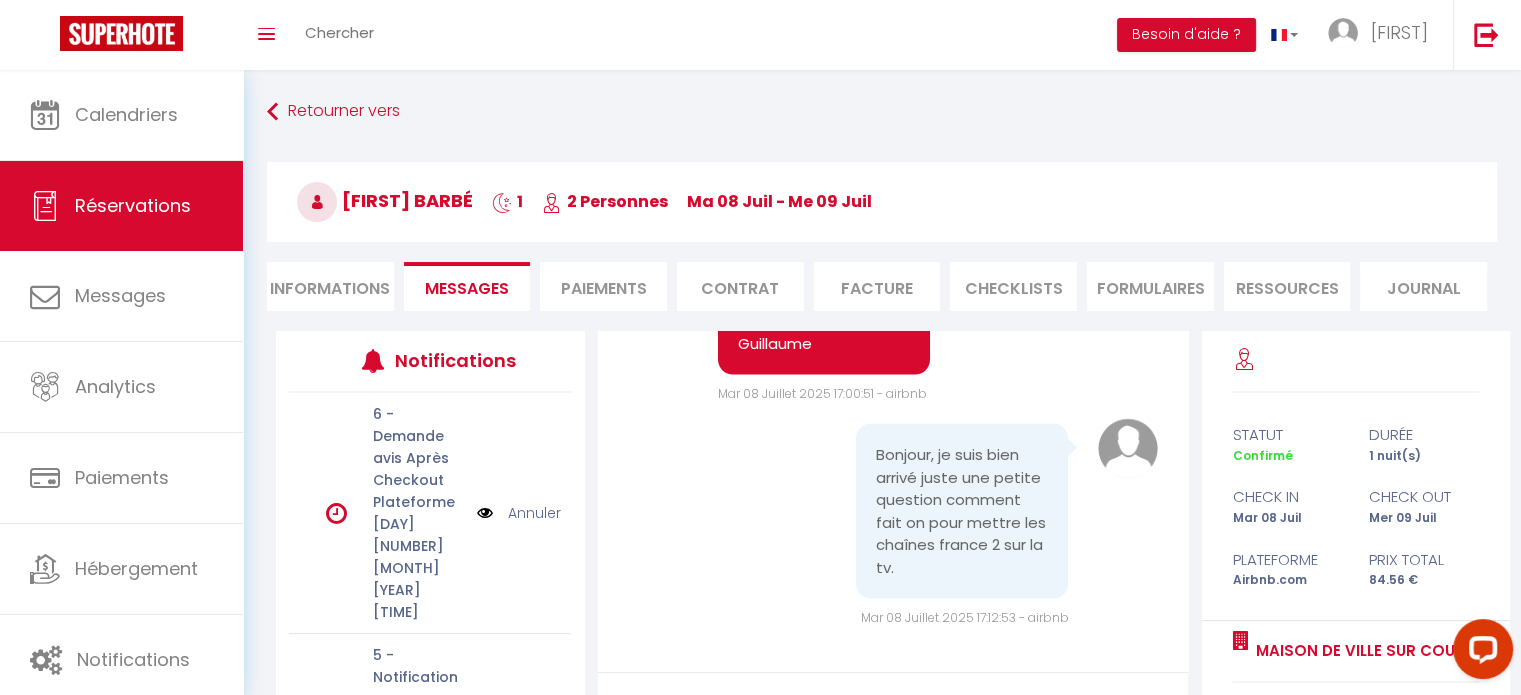 scroll, scrollTop: 4269, scrollLeft: 0, axis: vertical 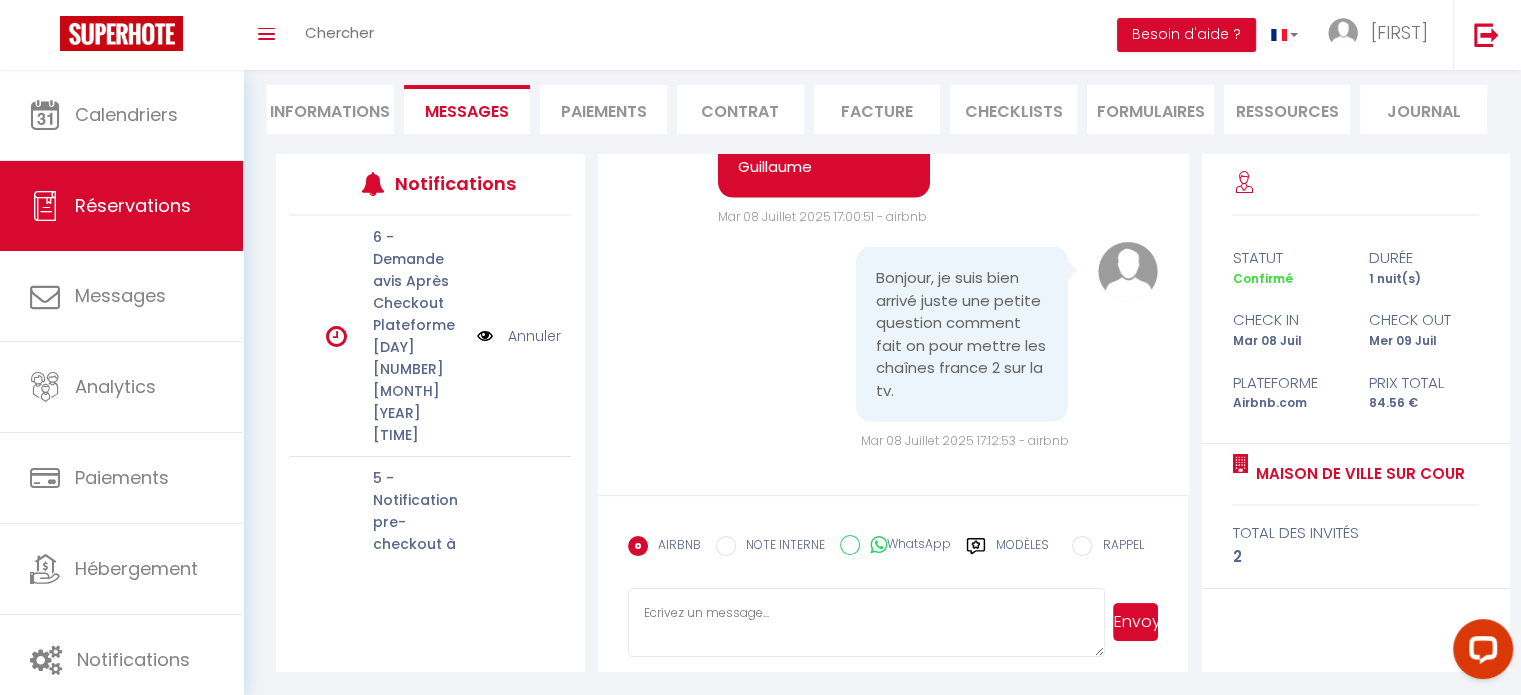click at bounding box center (867, 623) 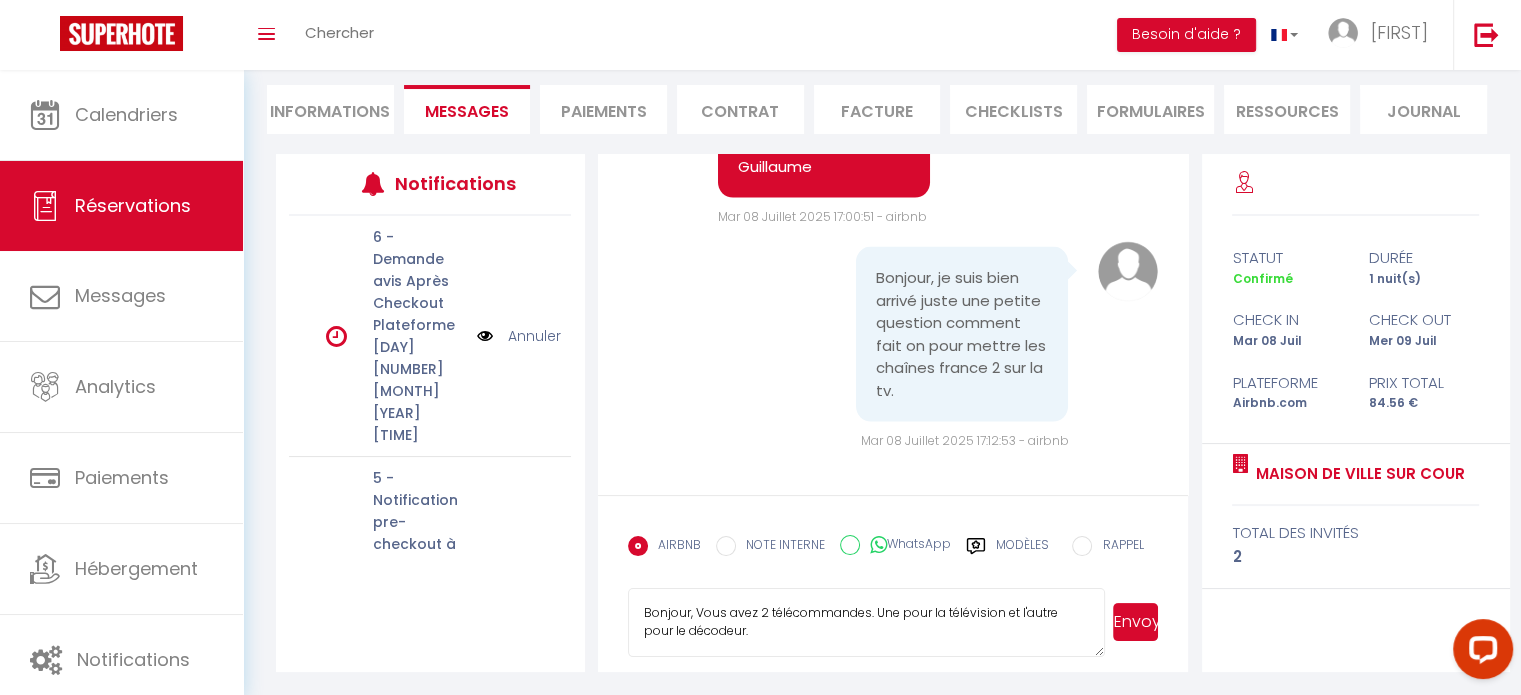 scroll, scrollTop: 3, scrollLeft: 0, axis: vertical 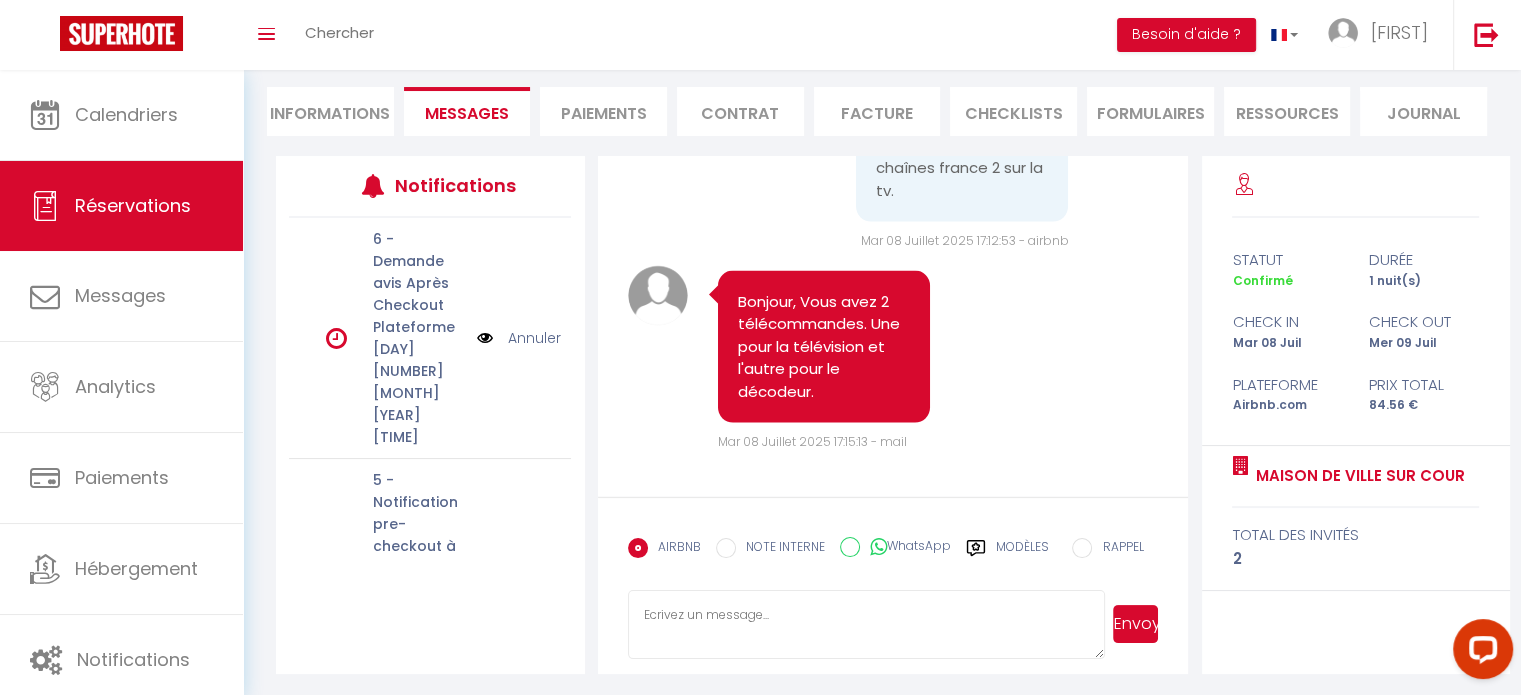 click at bounding box center (867, 625) 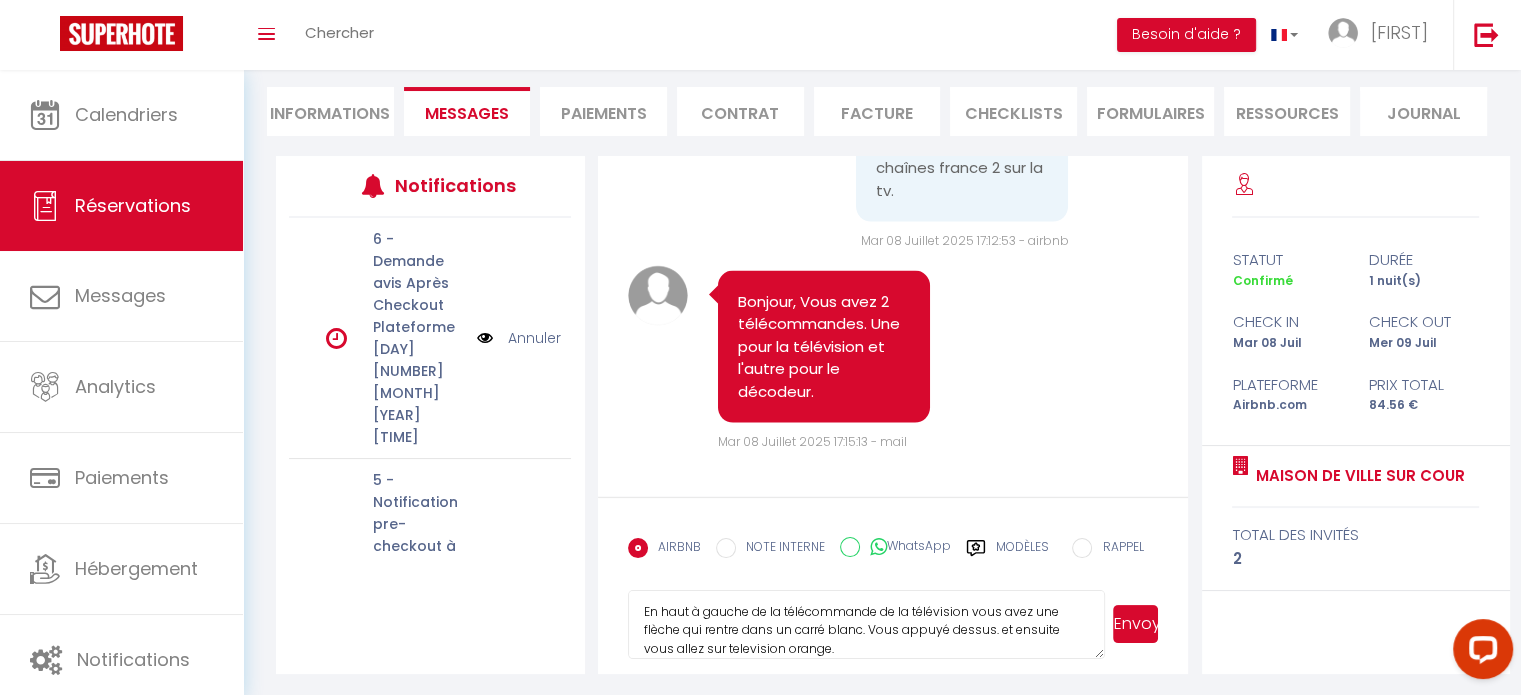 scroll, scrollTop: 21, scrollLeft: 0, axis: vertical 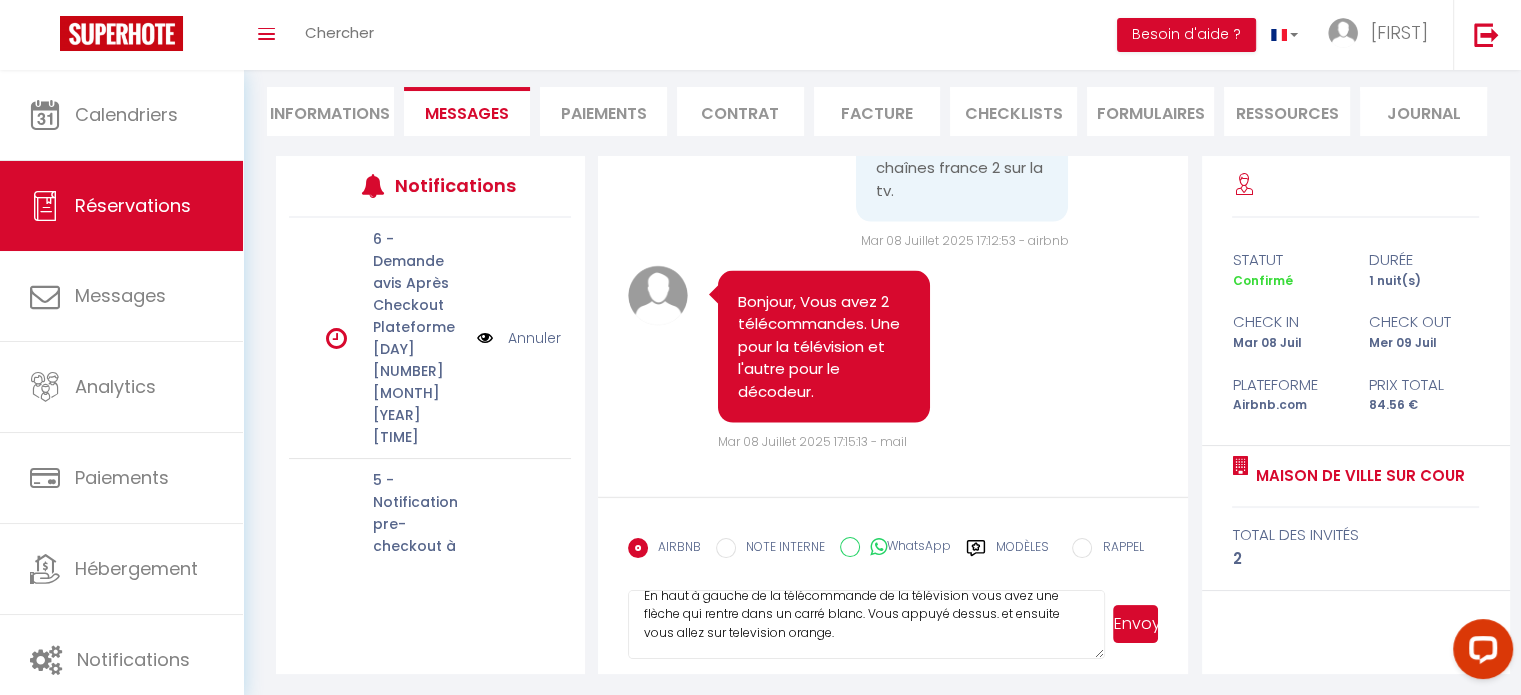click on "En haut à gauche de la télécommande de la télévision vous avez une flèche qui rentre dans un carré blanc. Vous appuyé dessus. et ensuite vous allez sur television orange." at bounding box center (867, 625) 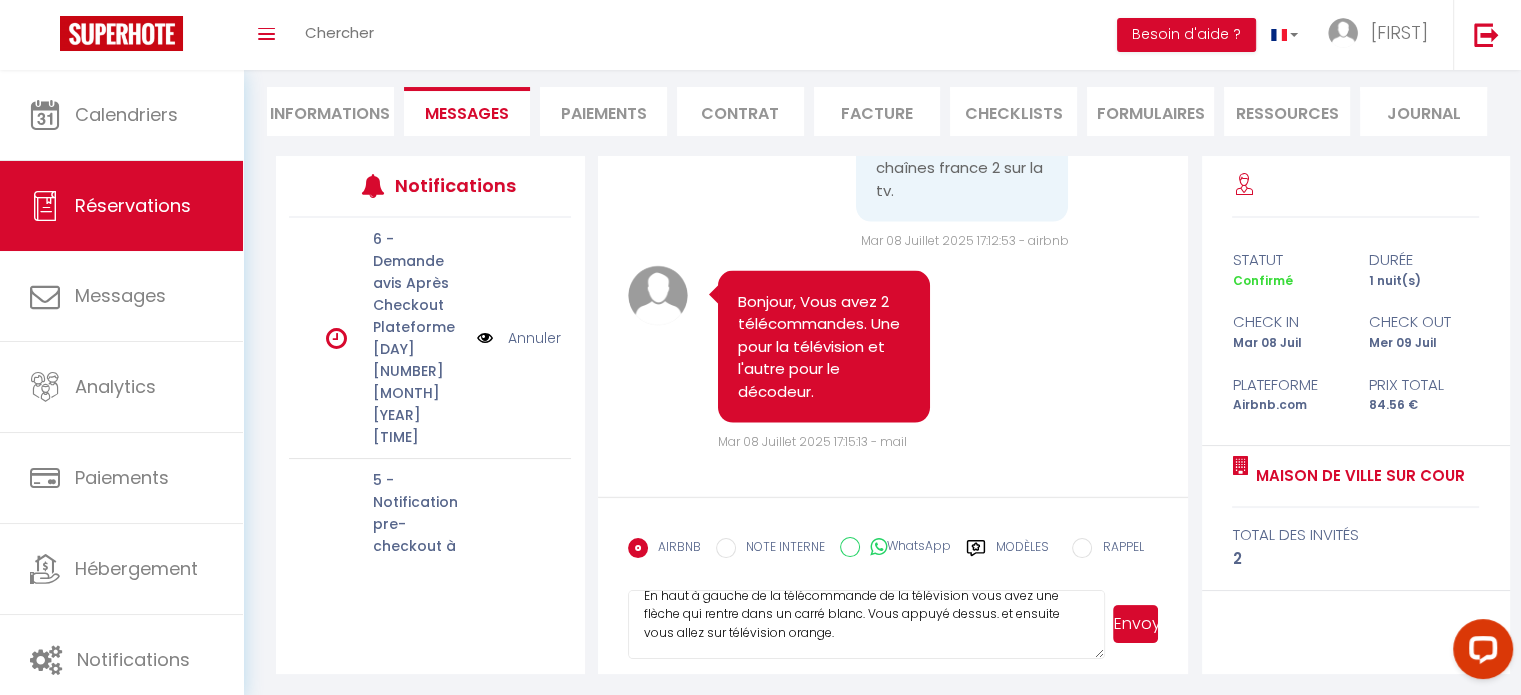 click on "En haut à gauche de la télécommande de la télévision vous avez une flèche qui rentre dans un carré blanc. Vous appuyé dessus. et ensuite vous allez sur télévision orange." at bounding box center [867, 625] 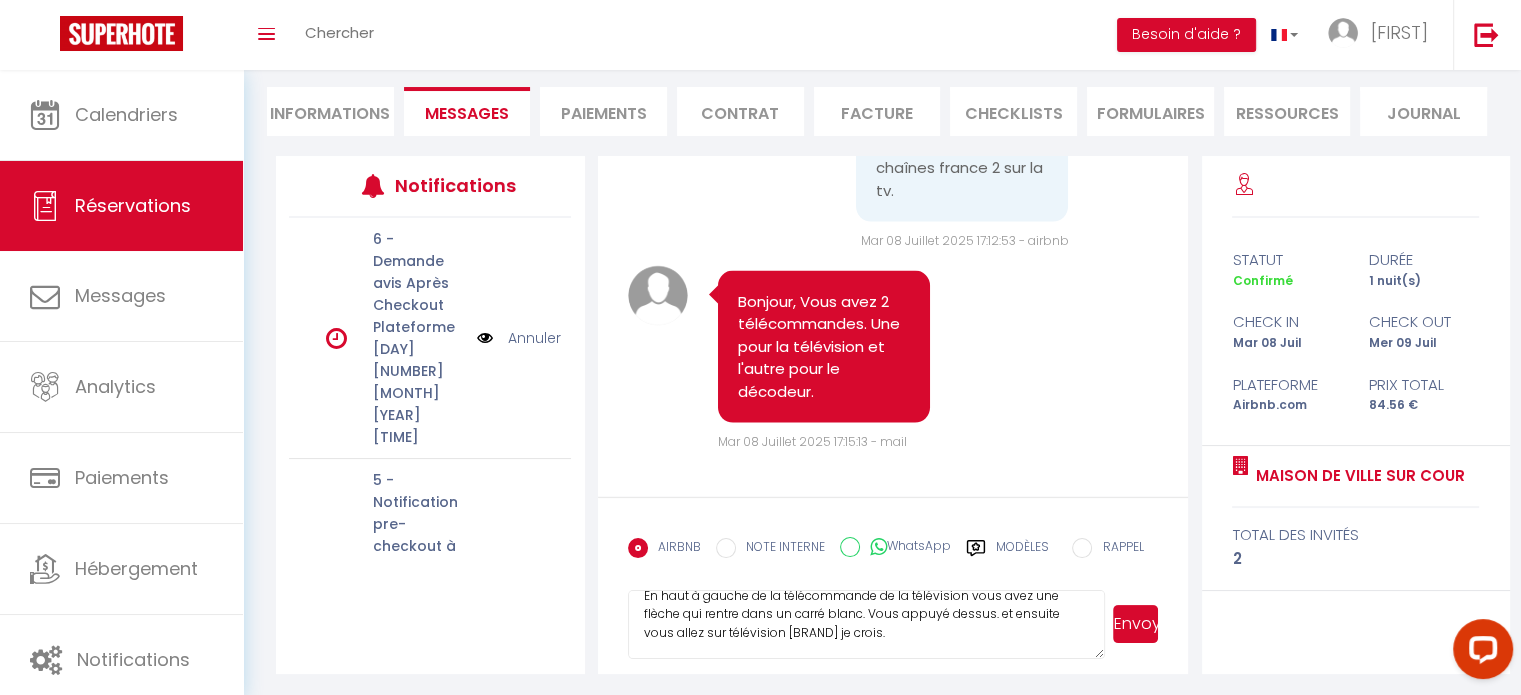click on "Envoyer" at bounding box center [1135, 624] 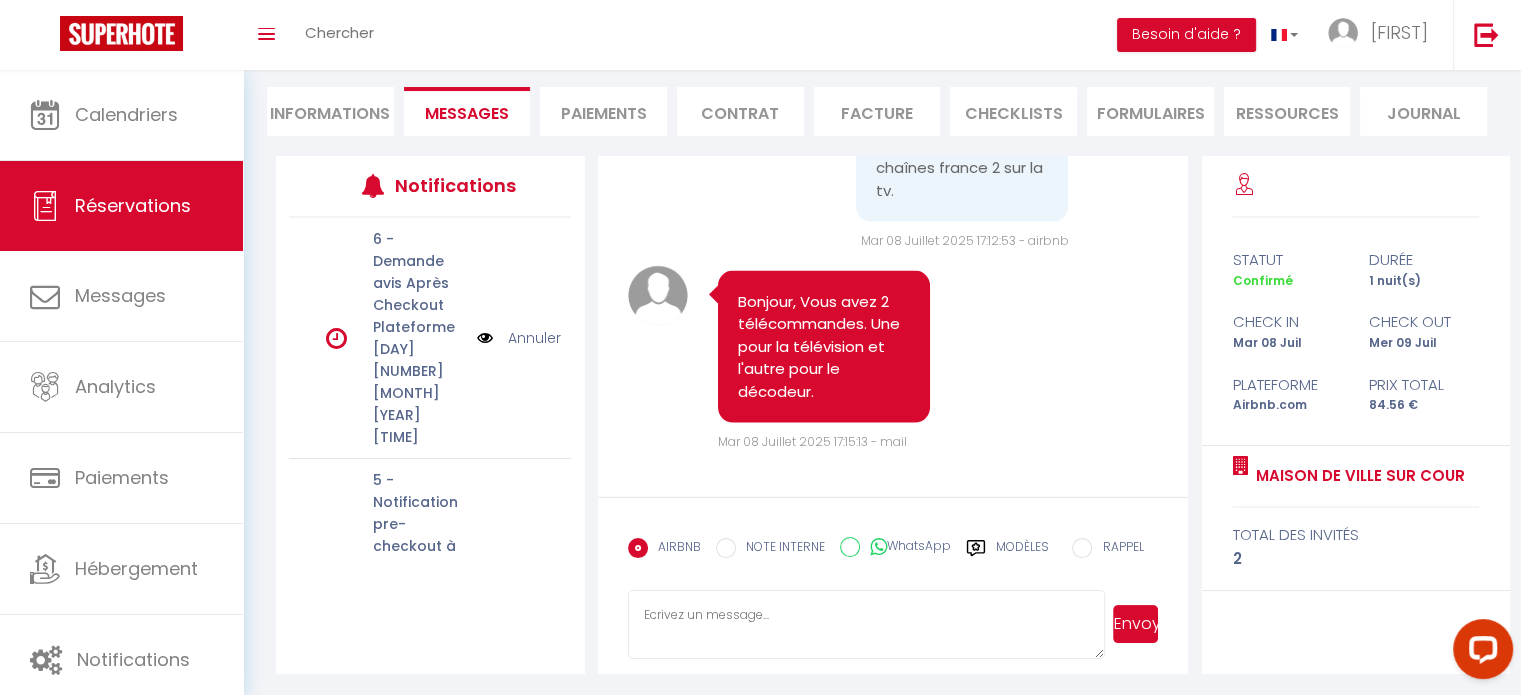 scroll, scrollTop: 0, scrollLeft: 0, axis: both 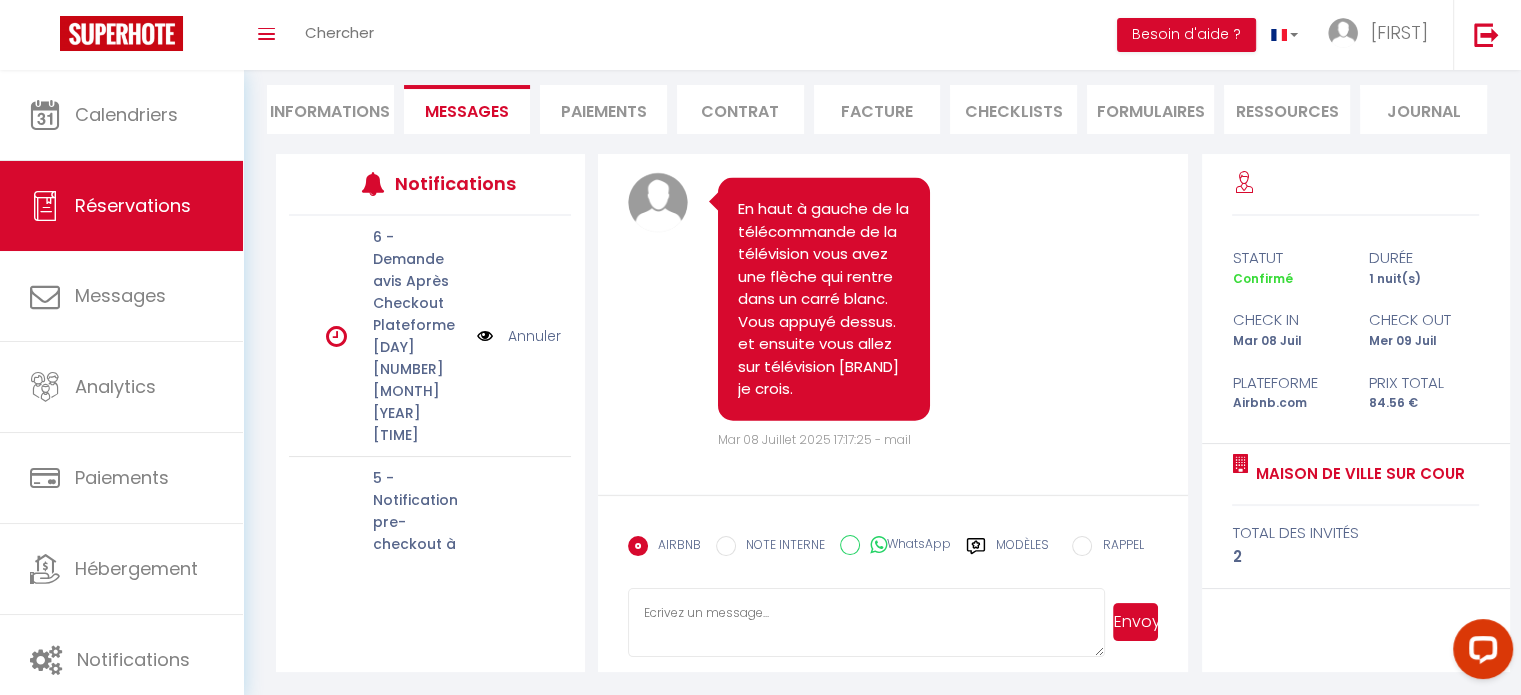 click at bounding box center (867, 623) 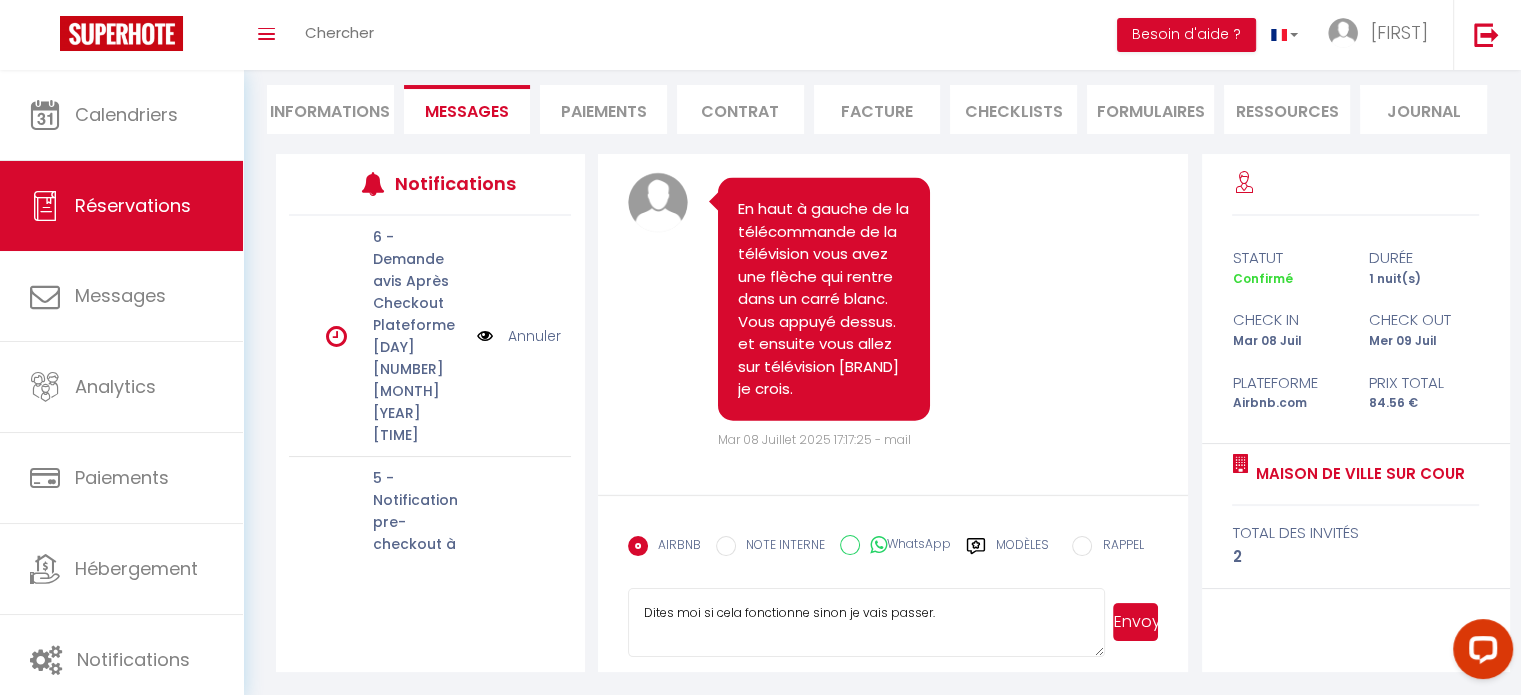 type on "Dites moi si cela fonctionne sinon je vais passer." 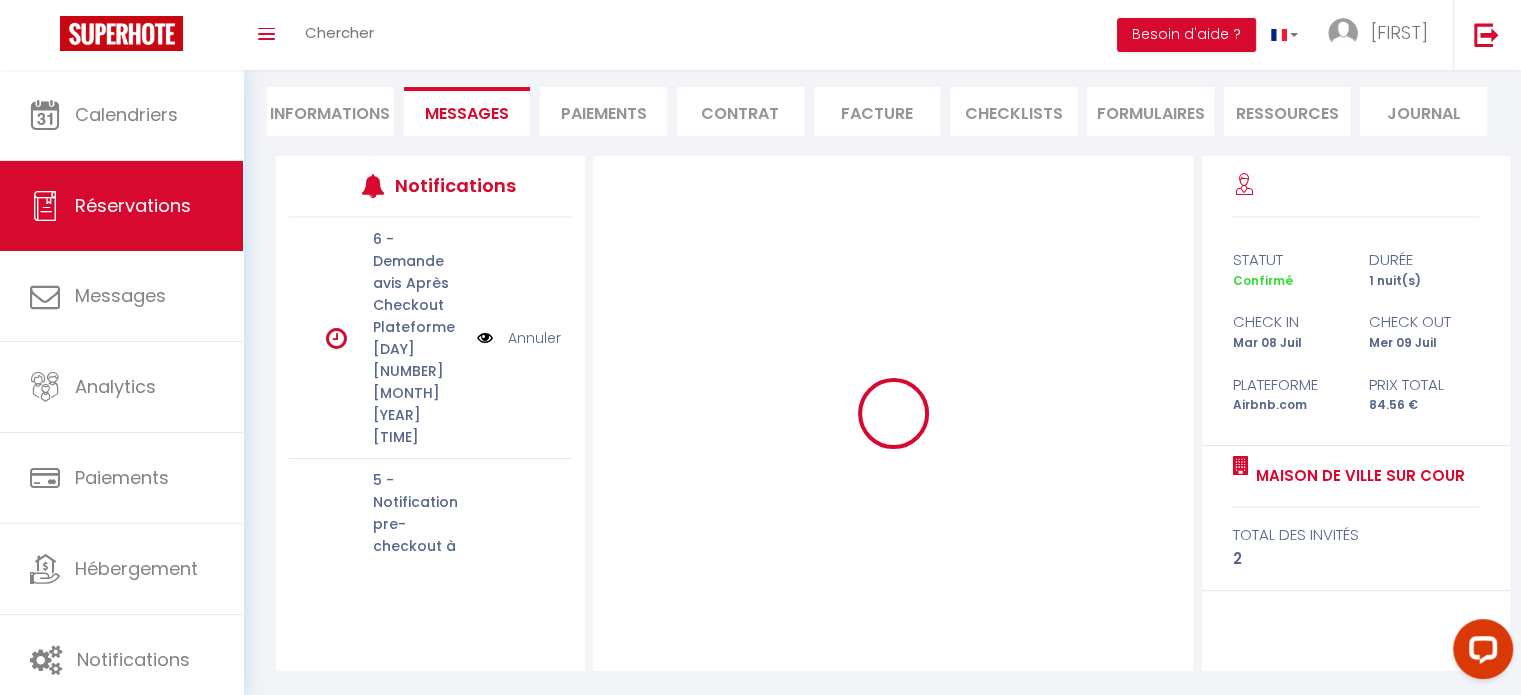 scroll, scrollTop: 175, scrollLeft: 0, axis: vertical 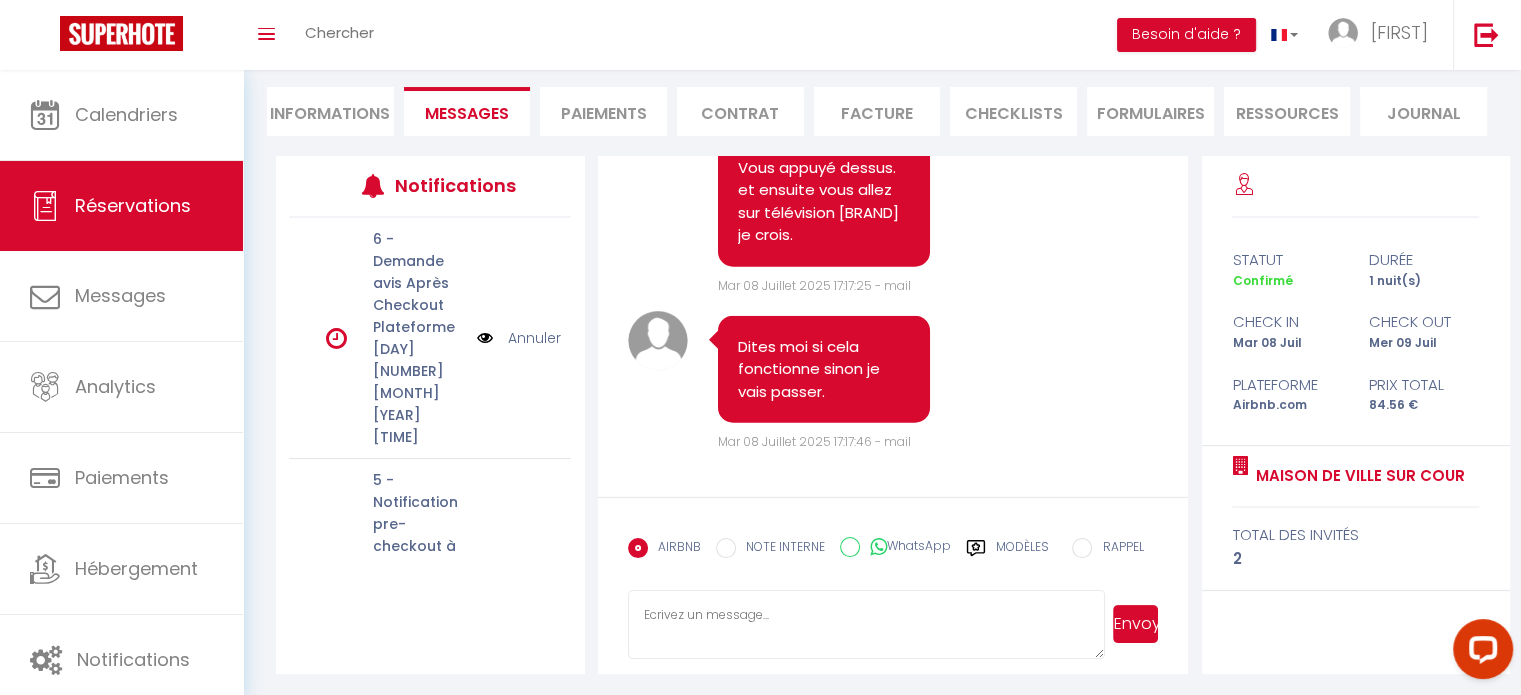 click at bounding box center [867, 625] 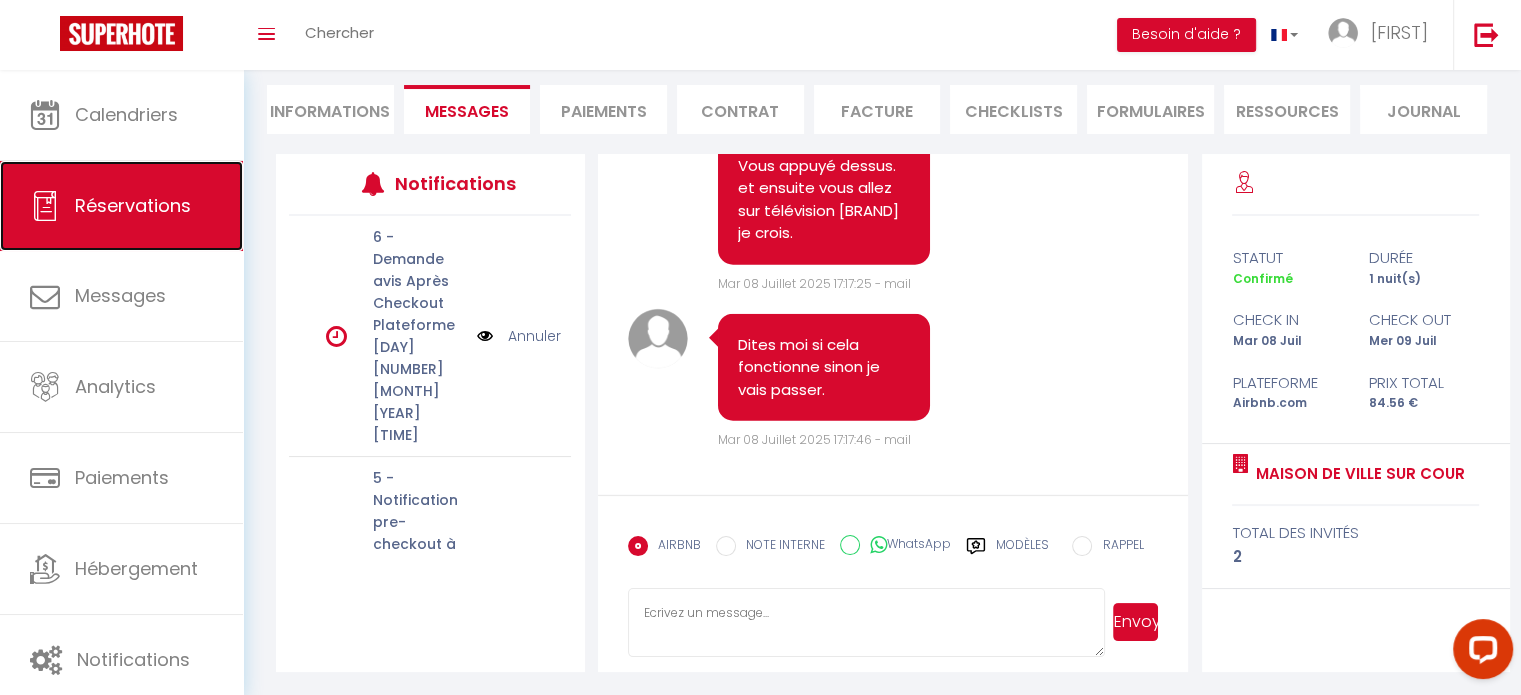 click on "Réservations" at bounding box center [133, 205] 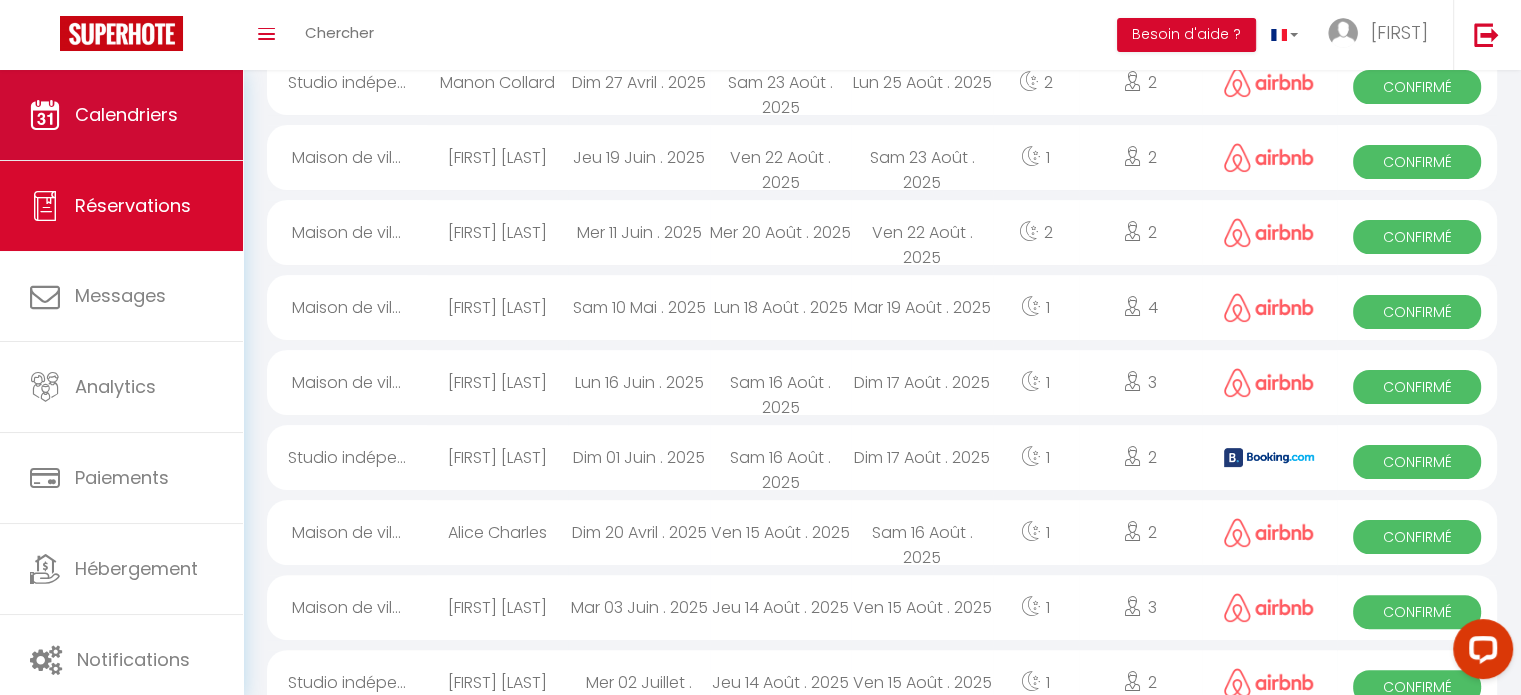 scroll, scrollTop: 1260, scrollLeft: 0, axis: vertical 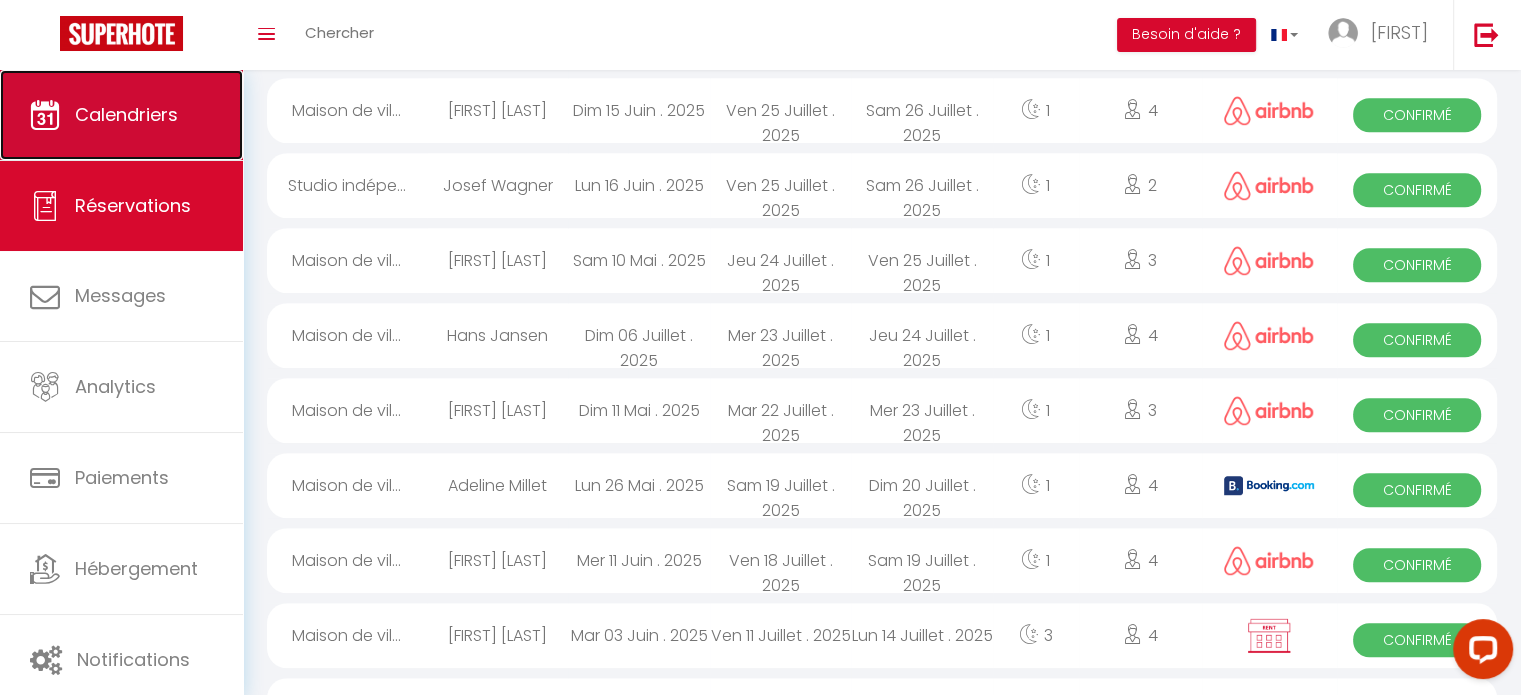 click on "Calendriers" at bounding box center [126, 114] 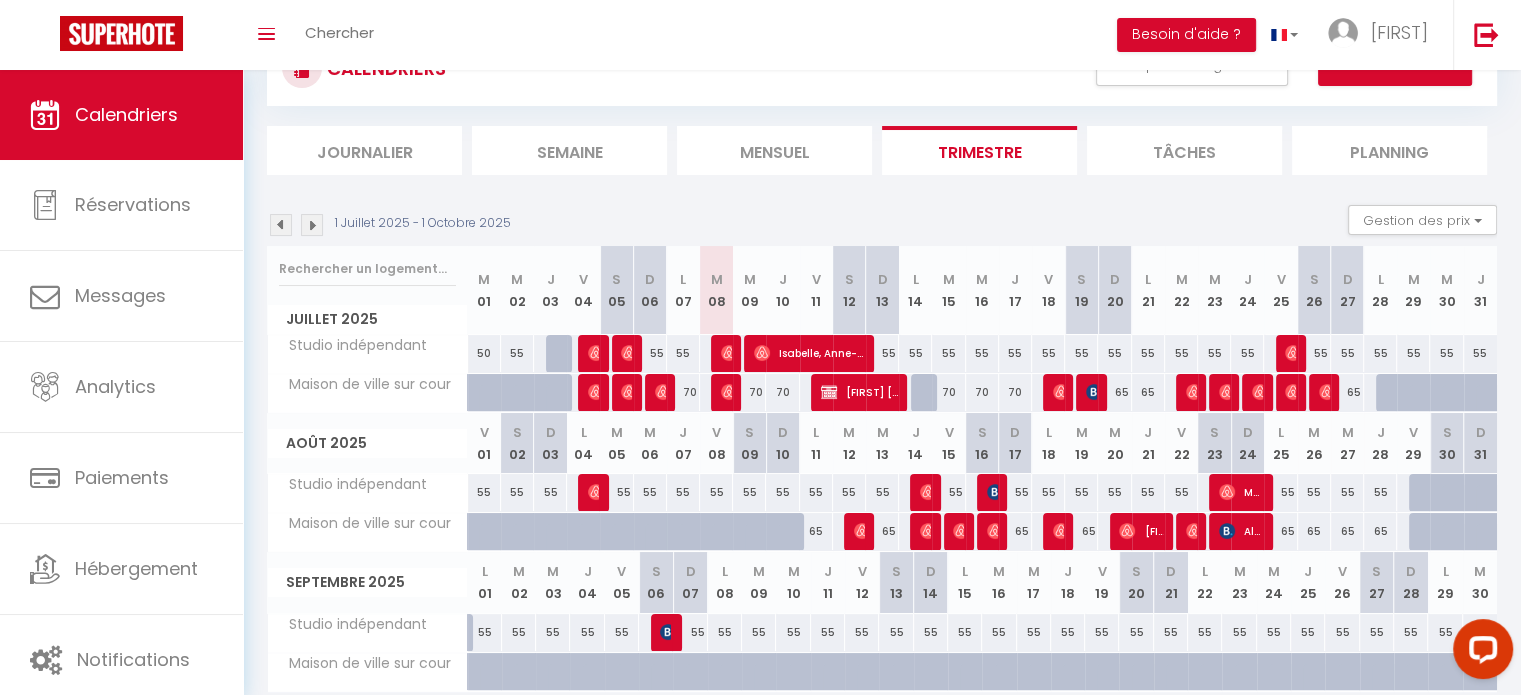 scroll, scrollTop: 158, scrollLeft: 0, axis: vertical 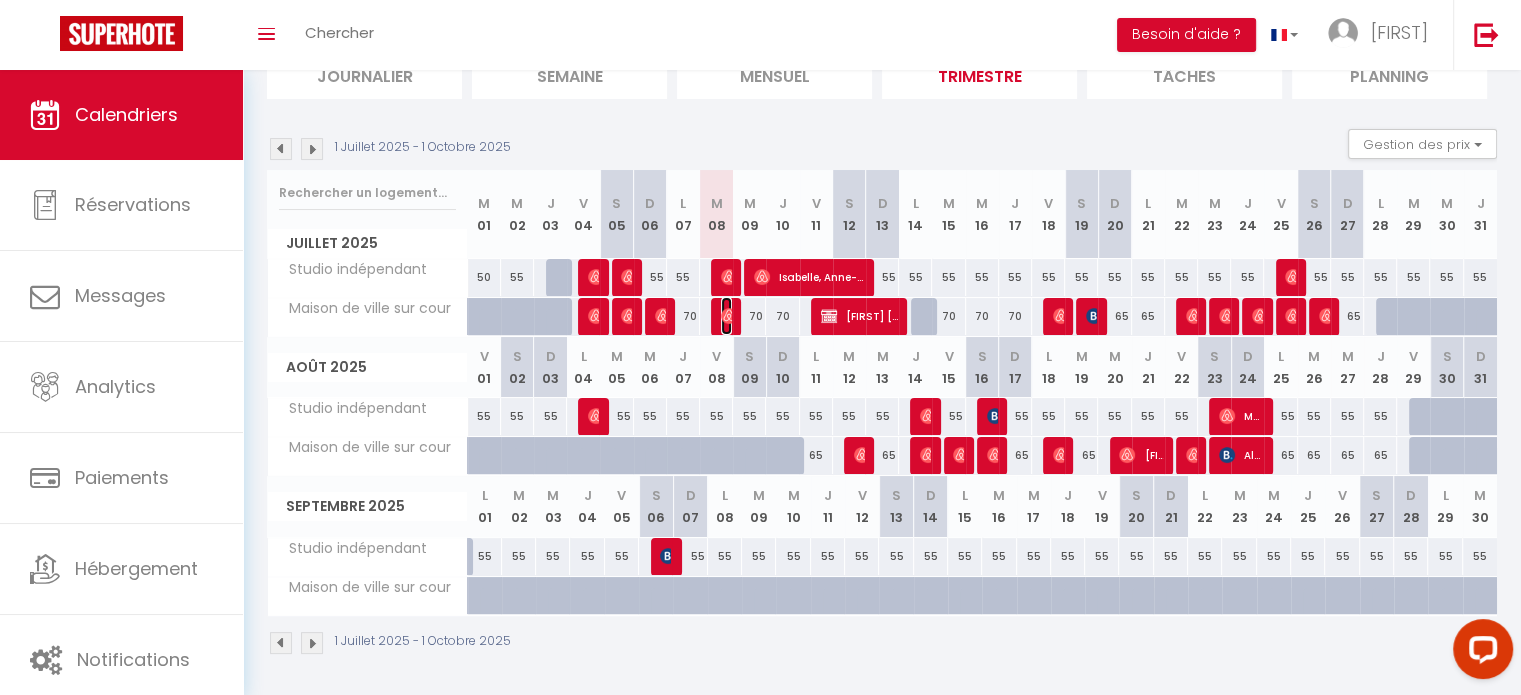 click at bounding box center [596, 316] 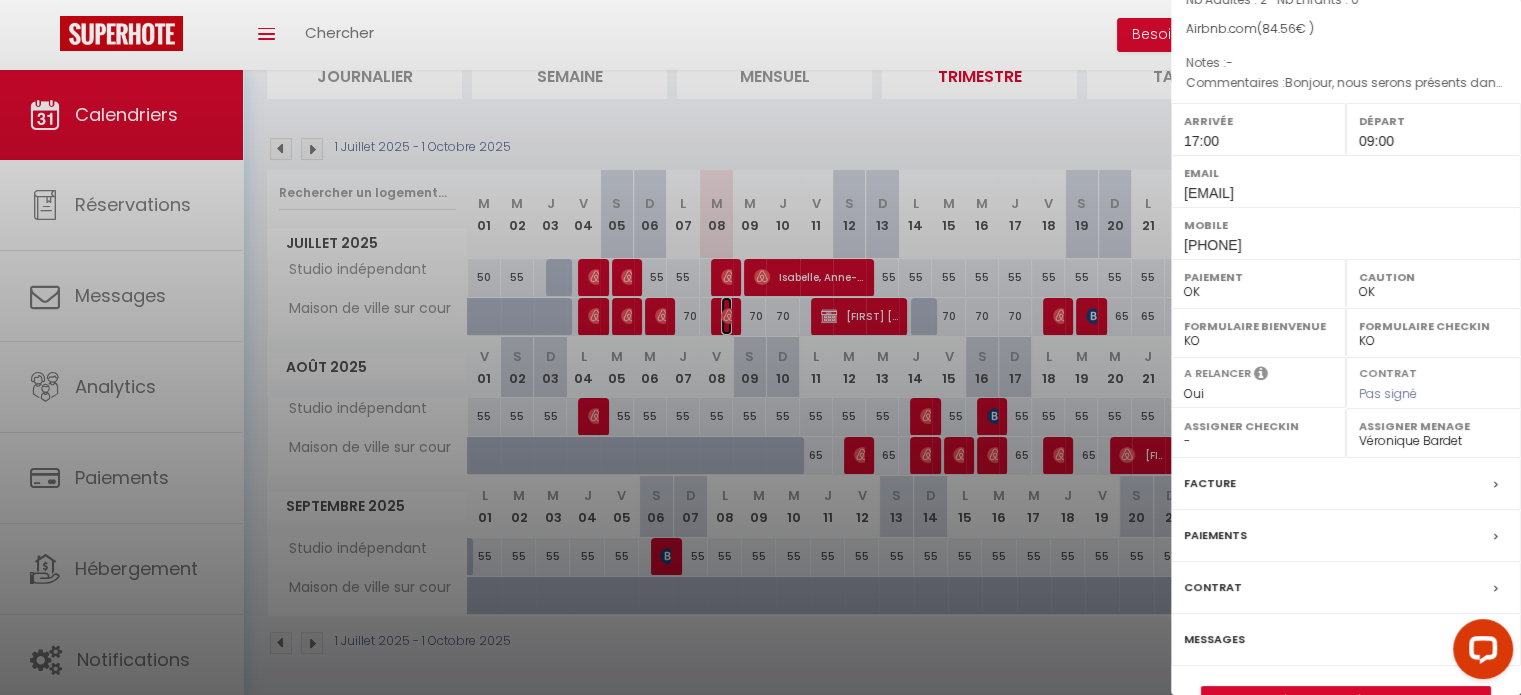 scroll, scrollTop: 233, scrollLeft: 0, axis: vertical 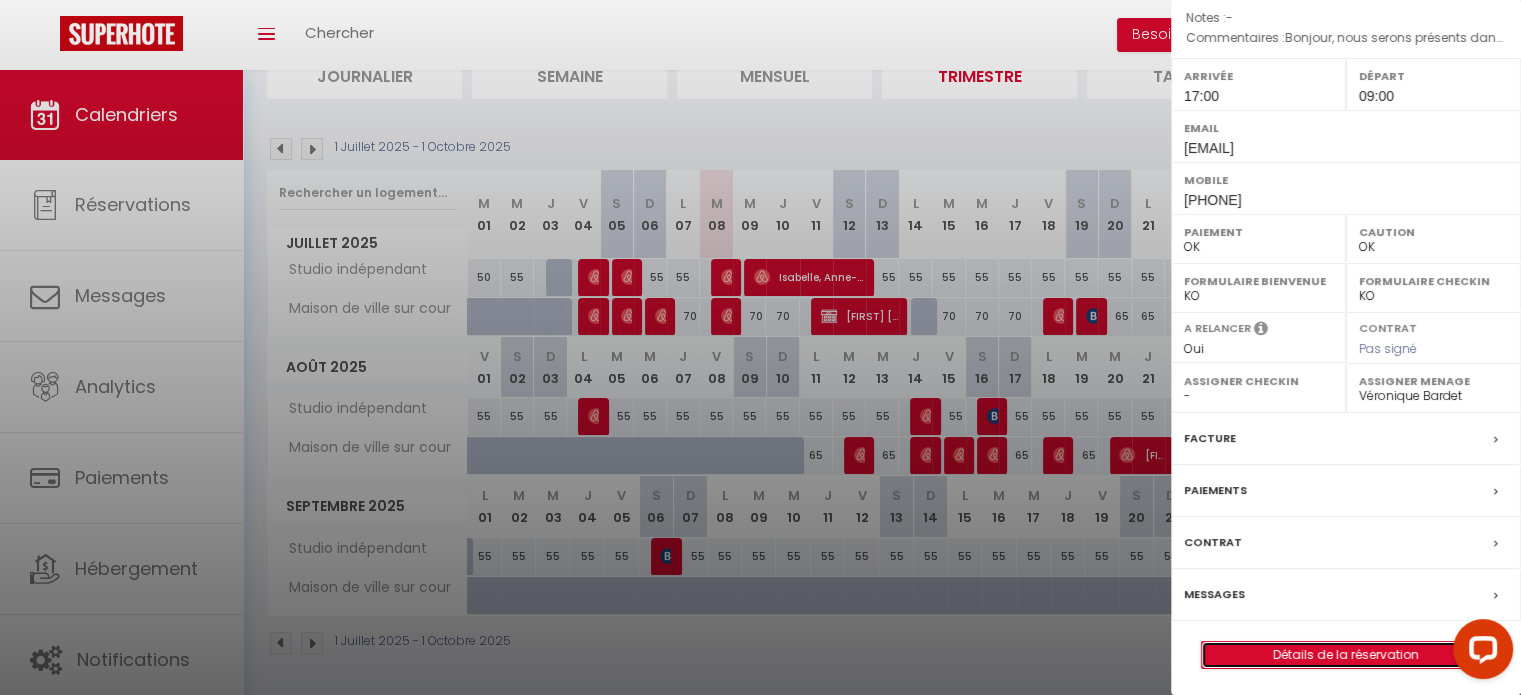 click on "Détails de la réservation" at bounding box center [1346, 655] 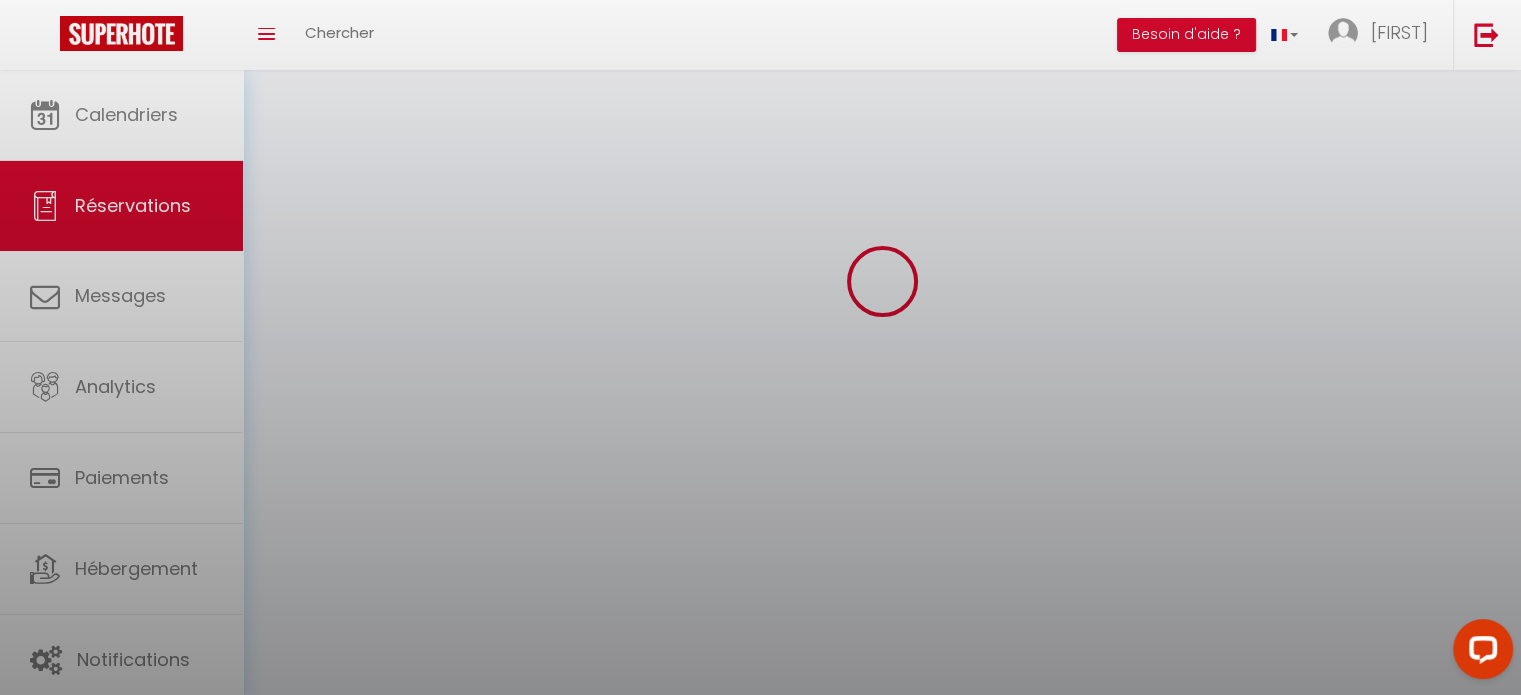 scroll, scrollTop: 0, scrollLeft: 0, axis: both 